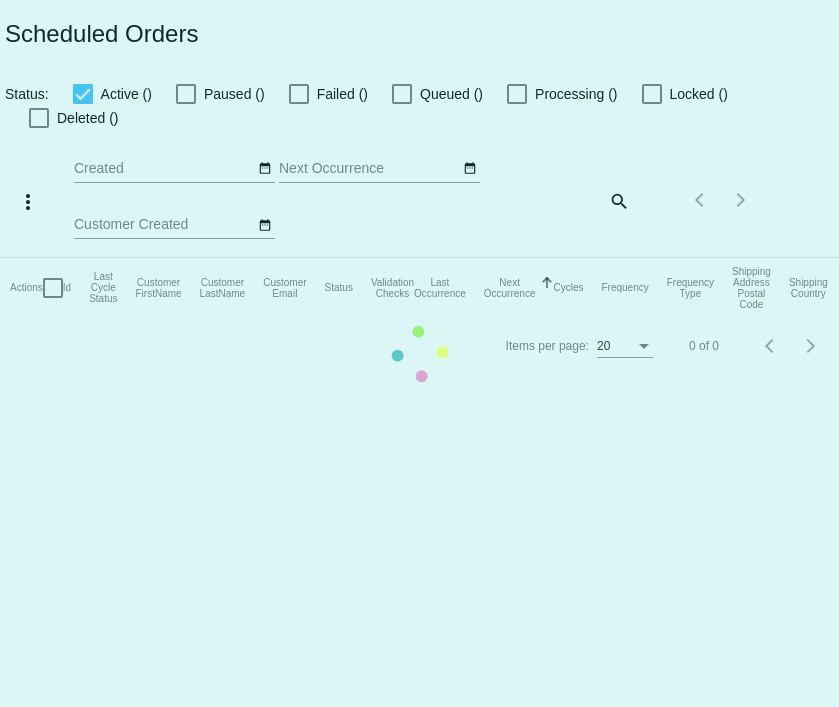 scroll, scrollTop: 0, scrollLeft: 0, axis: both 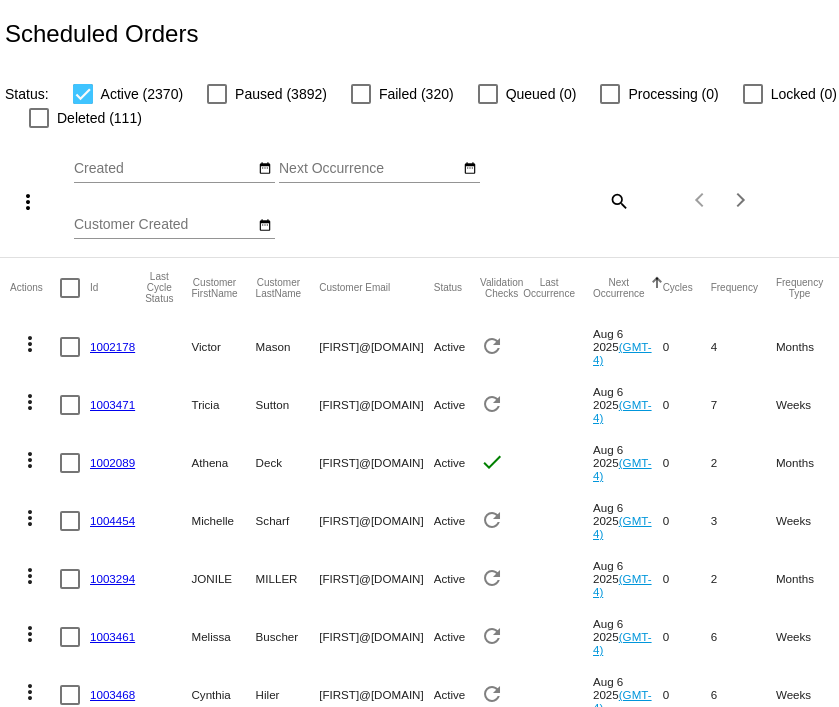 click on "search" 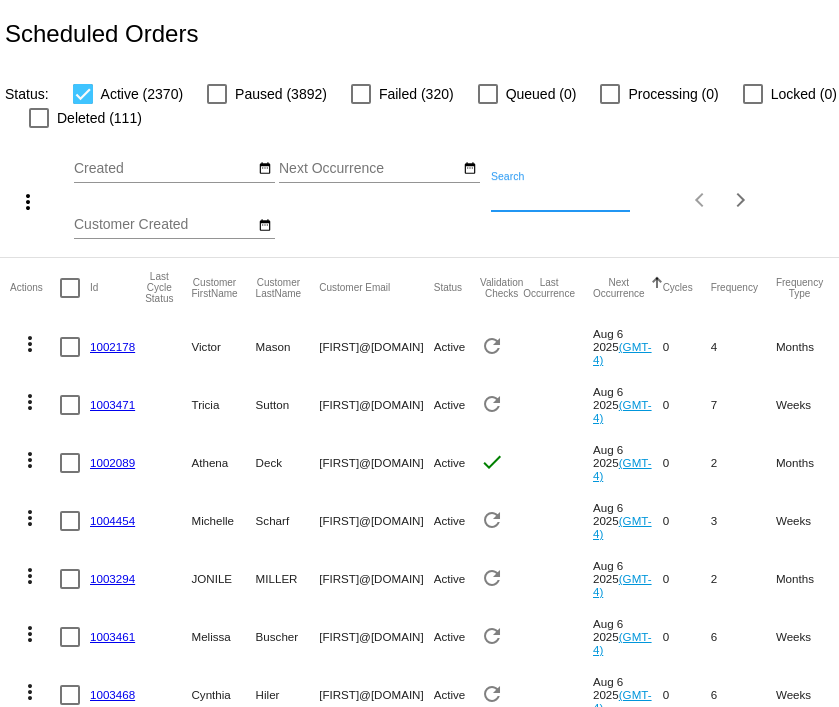 click on "Search" at bounding box center [560, 197] 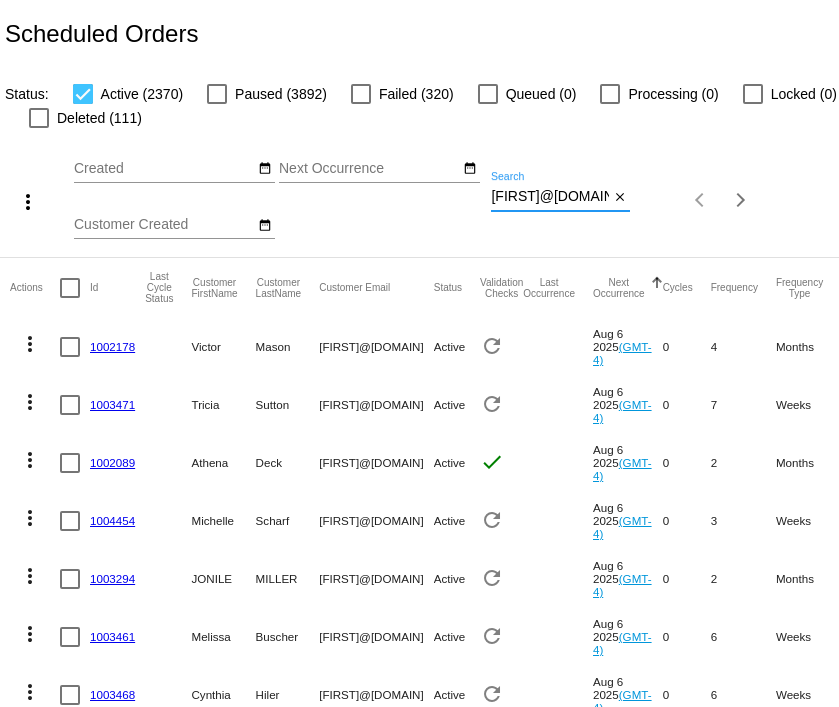 type on "gregorys@gregorysteel.com" 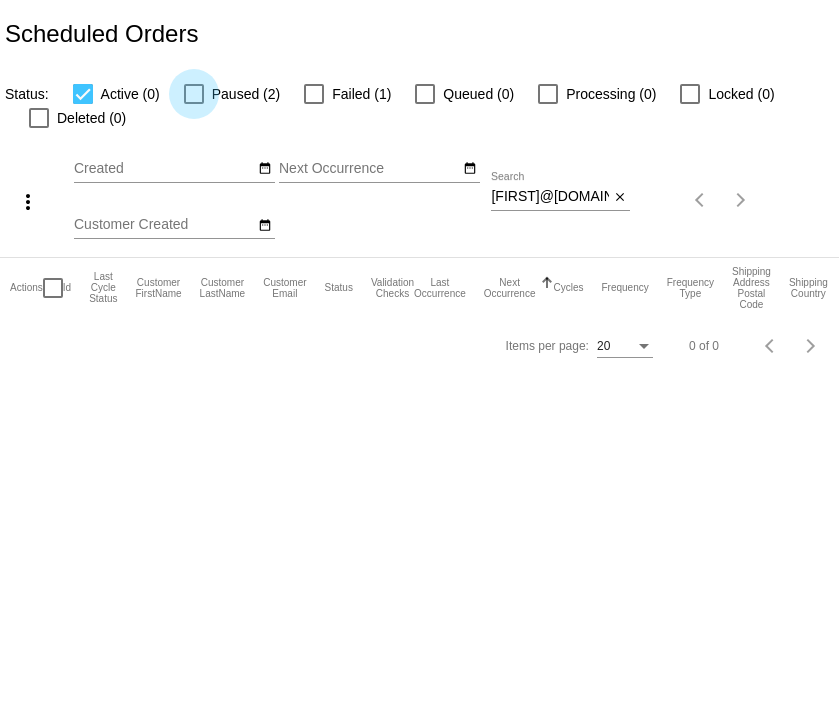 click at bounding box center [194, 94] 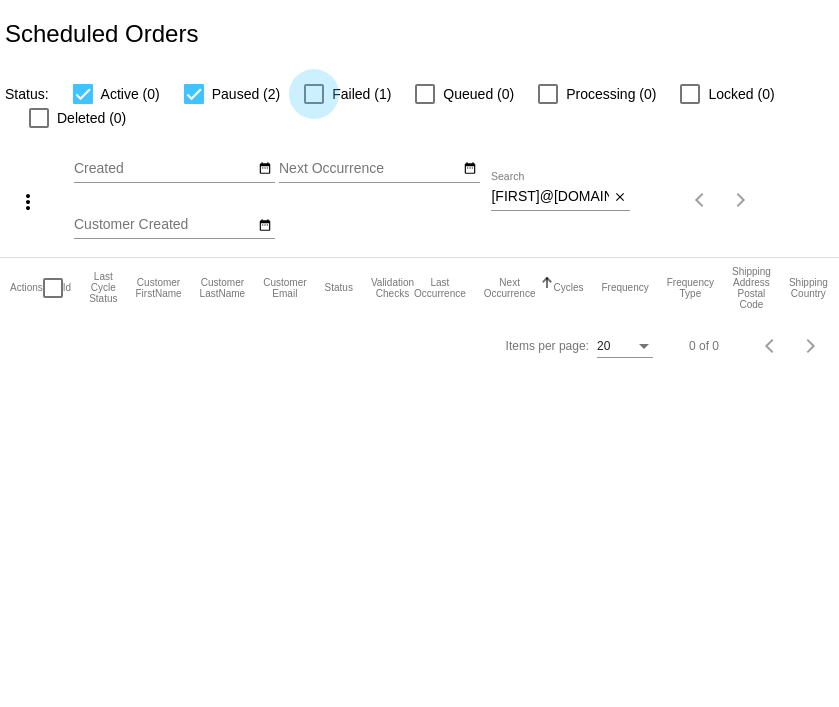 click on "Failed (1)" at bounding box center (347, 94) 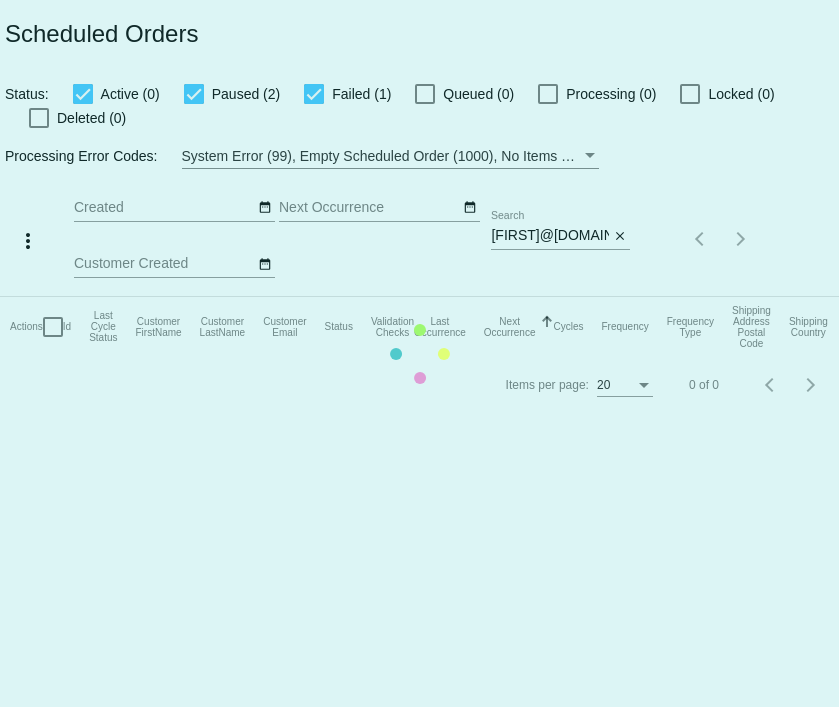 click on "Actions
Id   Last Cycle Status   Customer FirstName   Customer LastName   Customer Email   Status   Validation Checks   Last Occurrence   Next Occurrence   Sorted by NextOccurrenceUtc ascending  Cycles   Frequency   Frequency Type   Shipping Address Postal Code
Shipping Country
Shipping State
Preferred Shipping Option
Payment Method   Currency   Total Product Quantity   Scheduled Order Subtotal
Scheduled Order LTV" 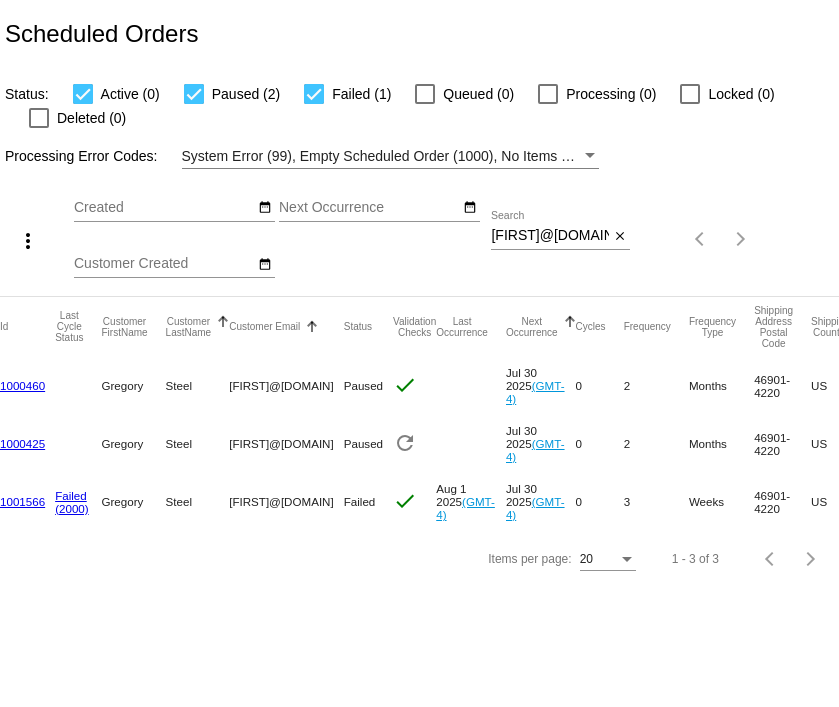 scroll, scrollTop: 0, scrollLeft: 0, axis: both 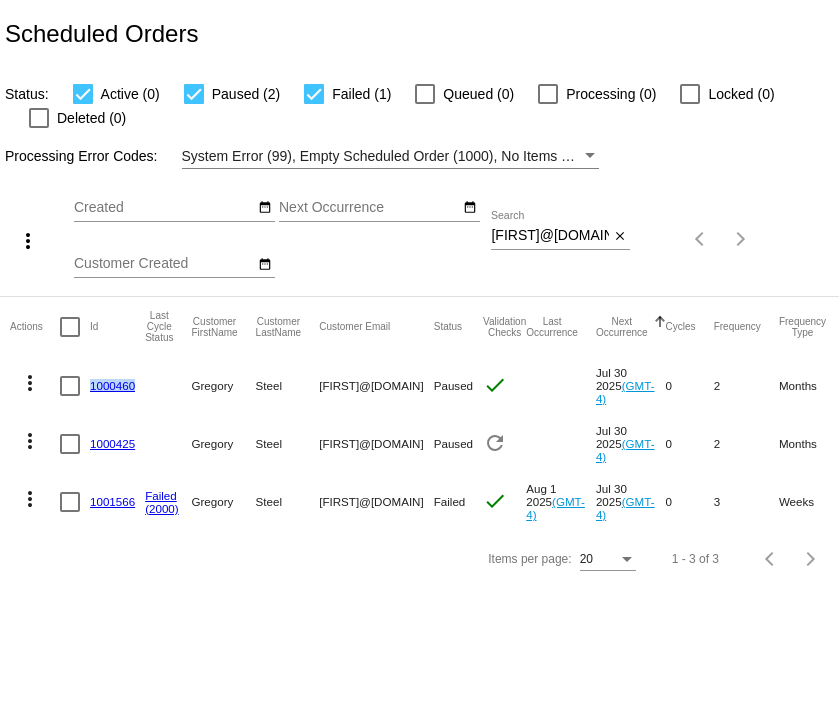 click on "1001566" 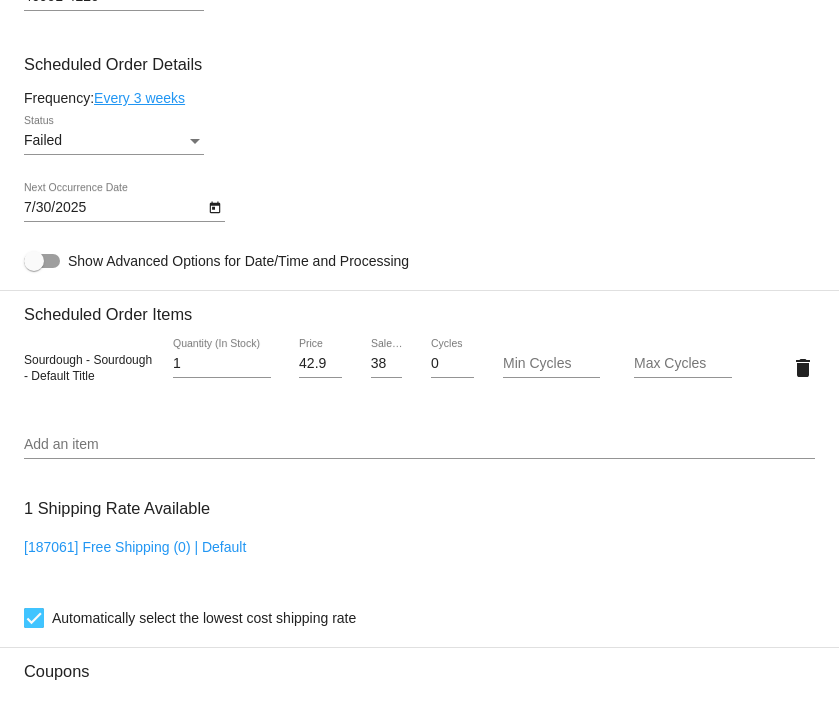 scroll, scrollTop: 1226, scrollLeft: 0, axis: vertical 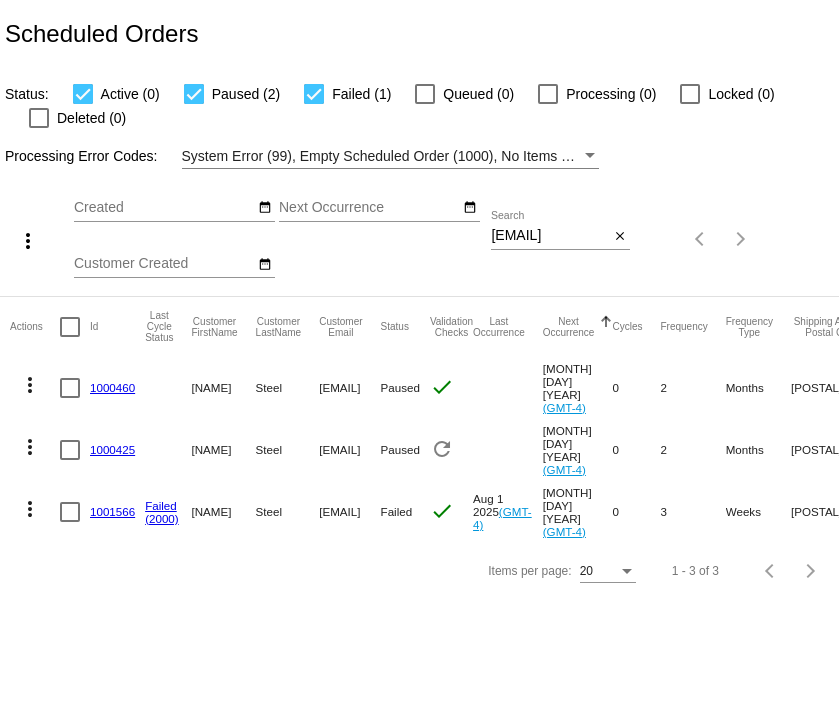 click at bounding box center (70, 512) 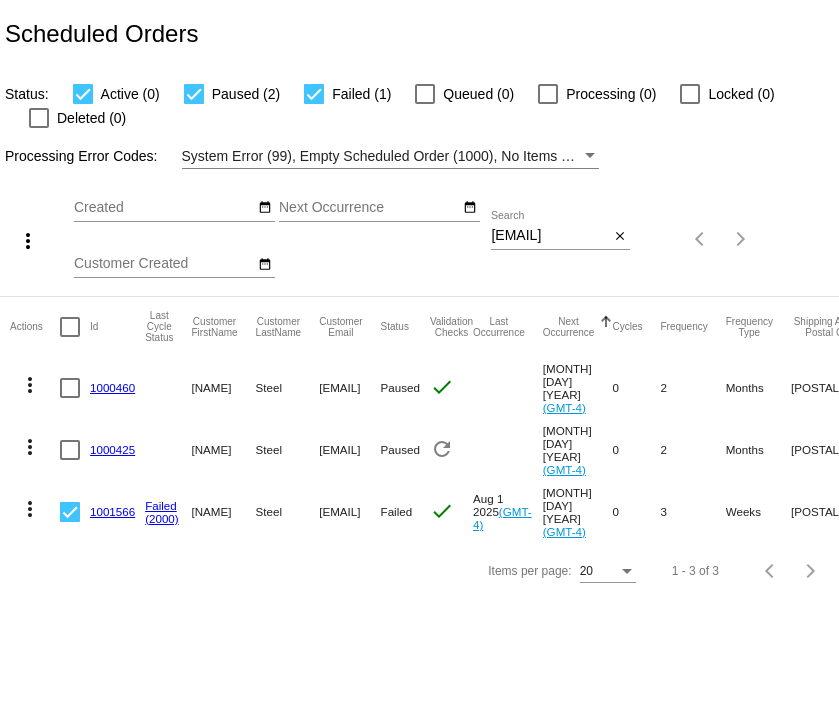 click on "more_vert" 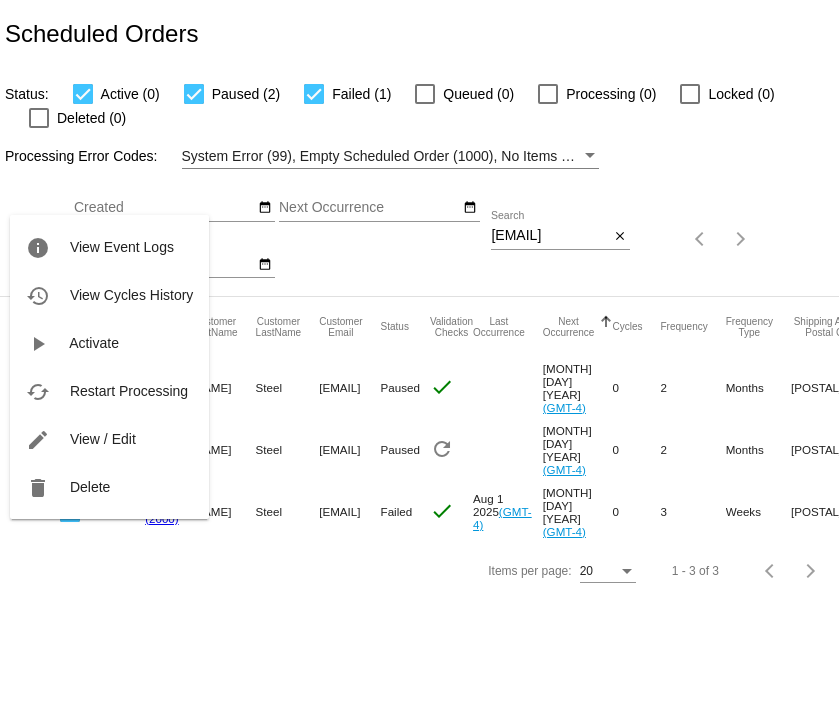 click at bounding box center (419, 353) 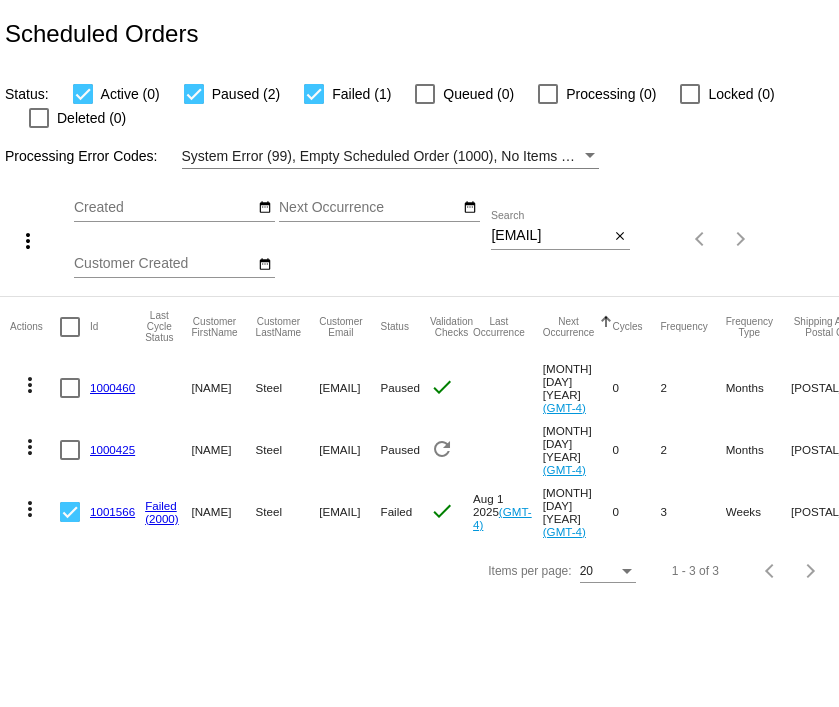 click at bounding box center [70, 512] 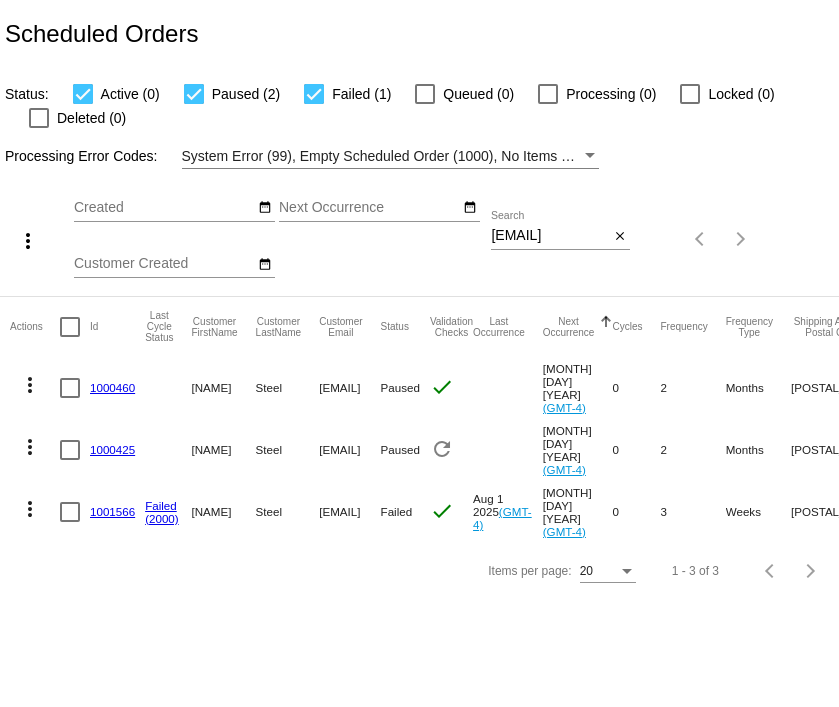 click on "more_vert" 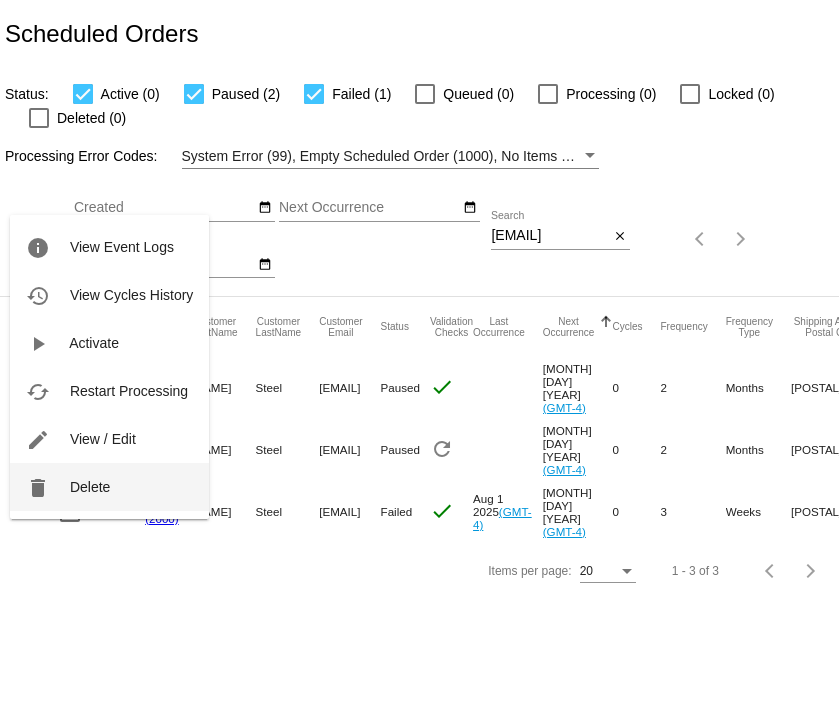 click on "delete
Delete" at bounding box center (109, 487) 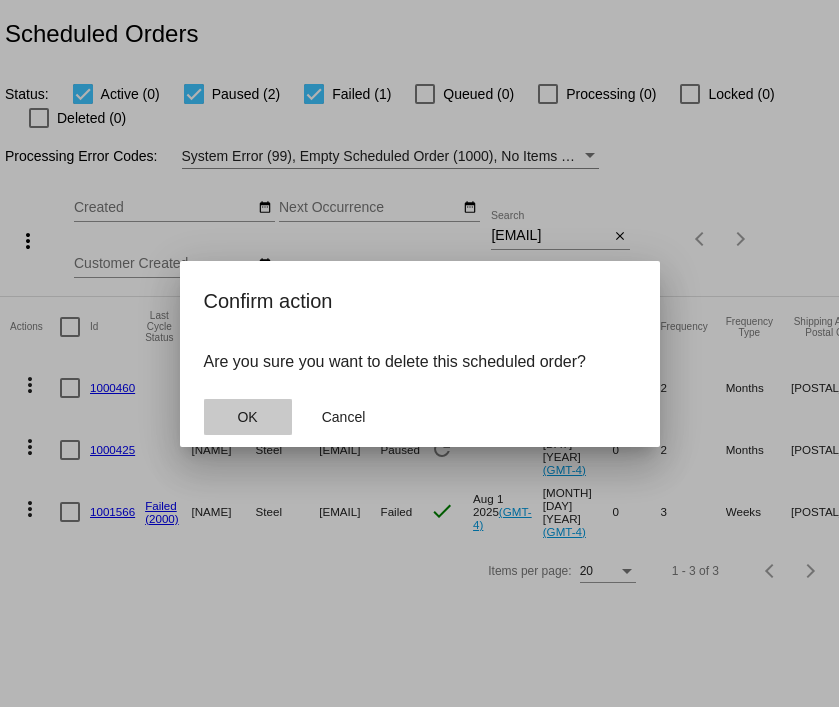 click on "OK" 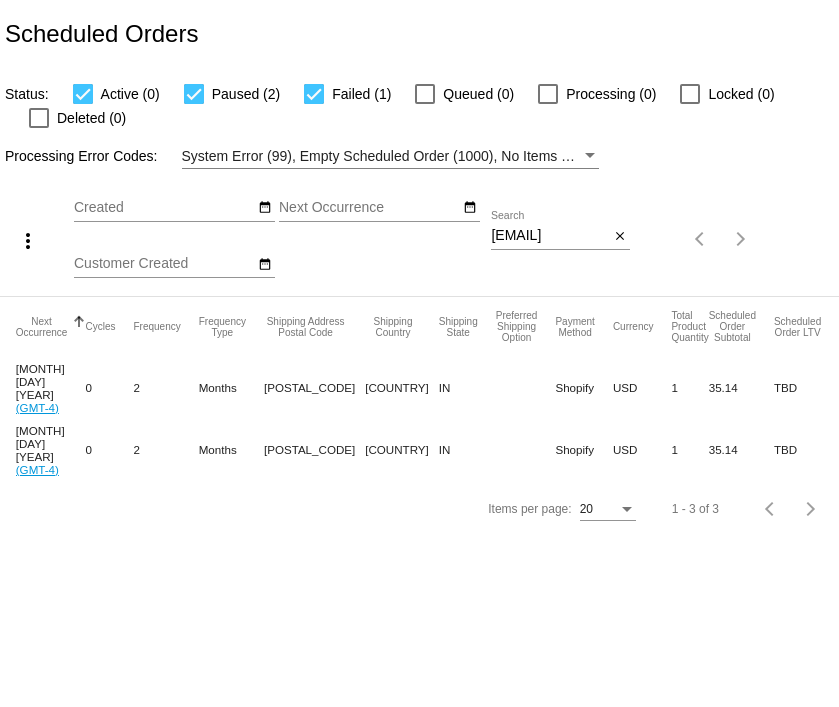 scroll, scrollTop: 0, scrollLeft: 589, axis: horizontal 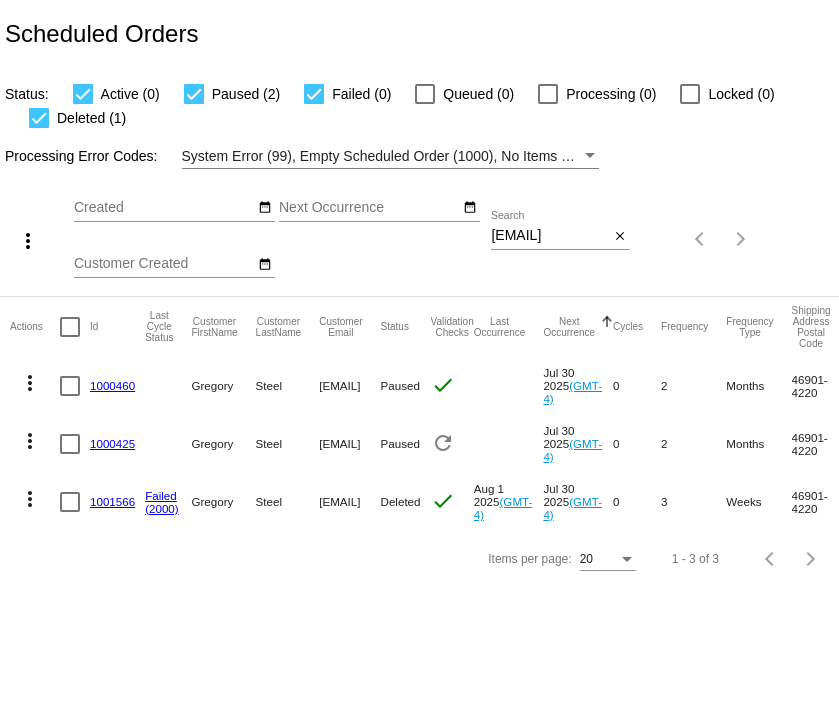 click on "gregorys@gregorysteel.com" at bounding box center [550, 236] 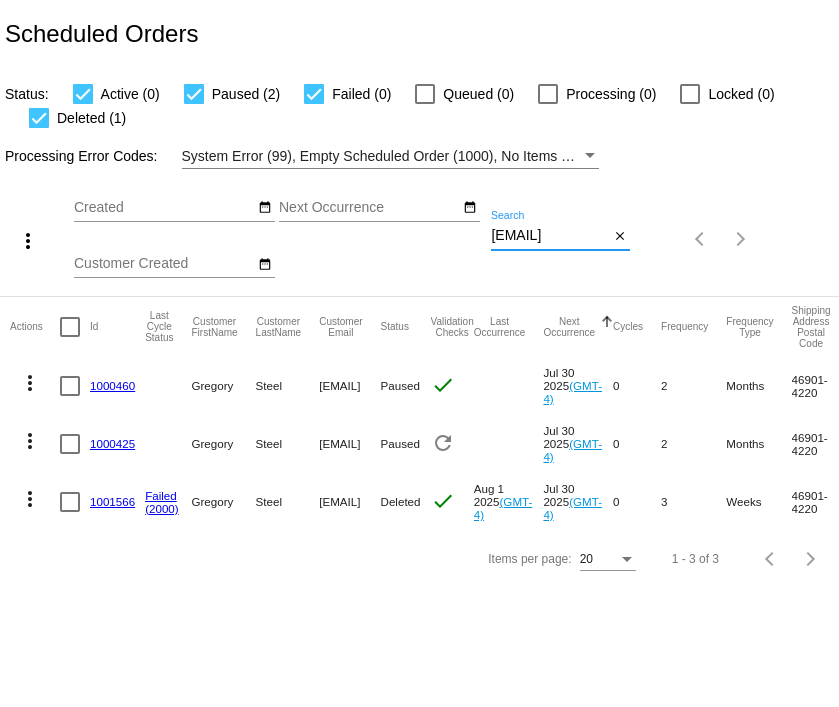 click on "gregorys@gregorysteel.com" at bounding box center [550, 236] 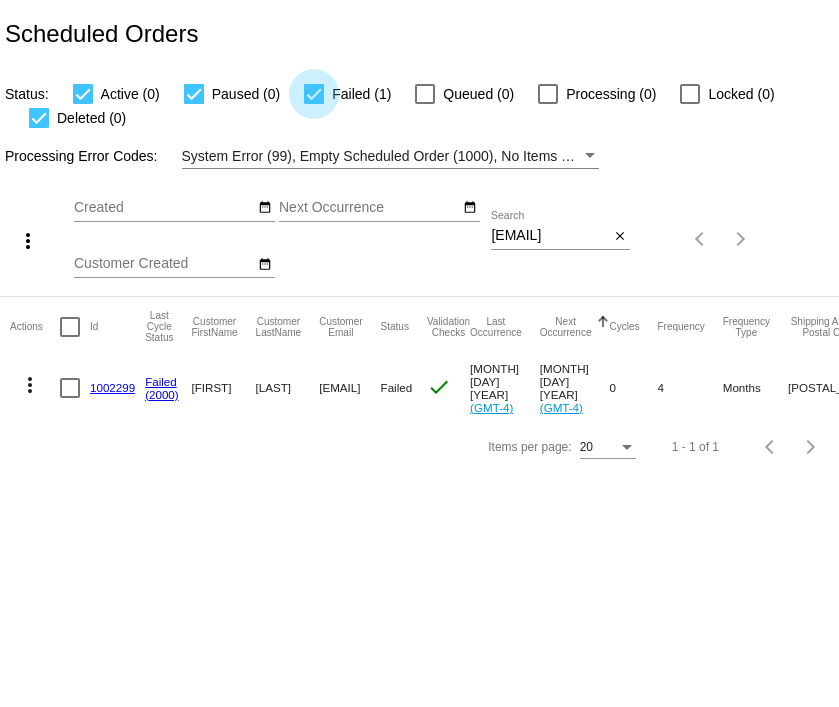 click on "Failed (1)" at bounding box center [361, 94] 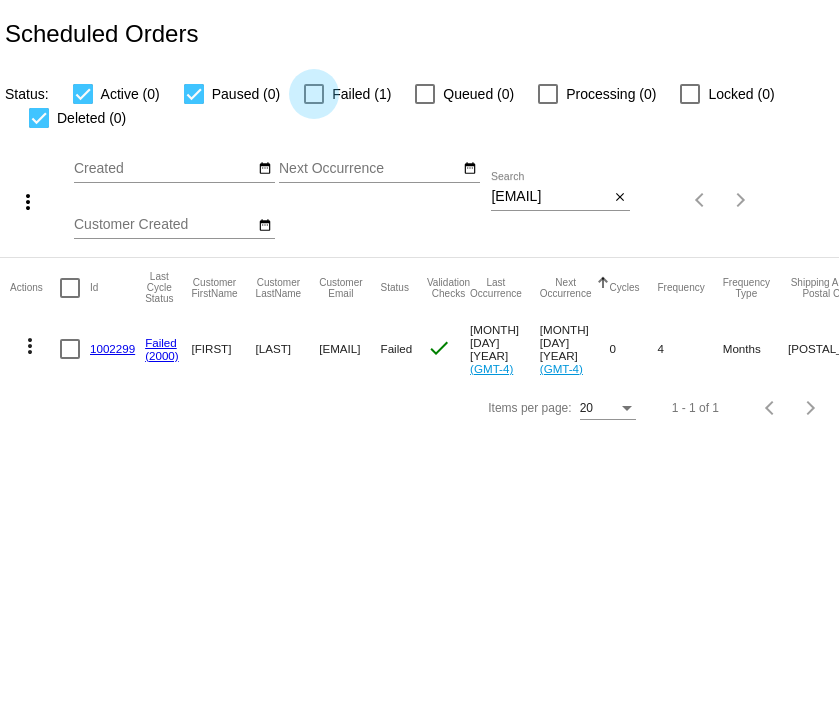 click on "Failed (1)" at bounding box center [361, 94] 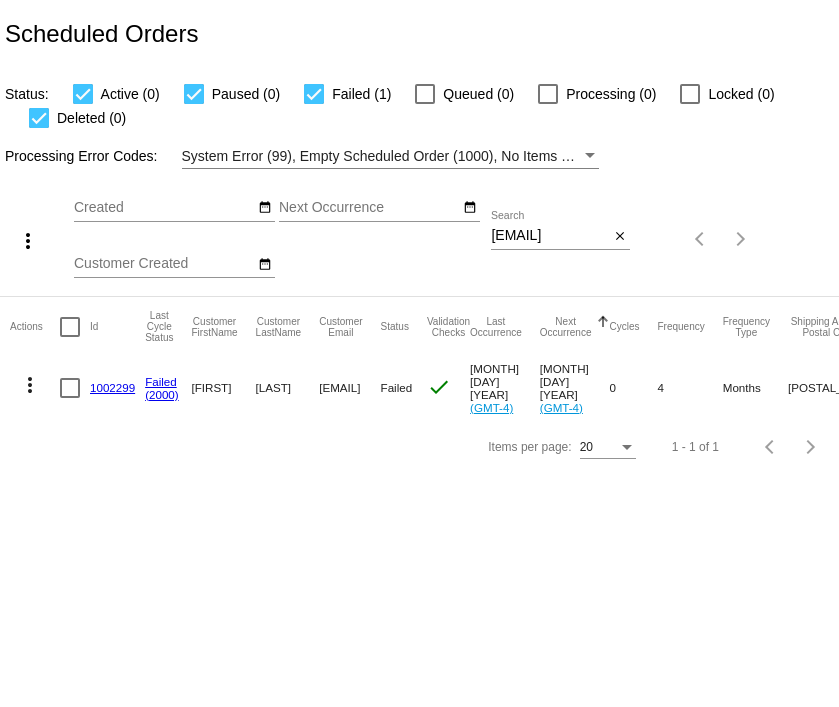 click on "1002299" 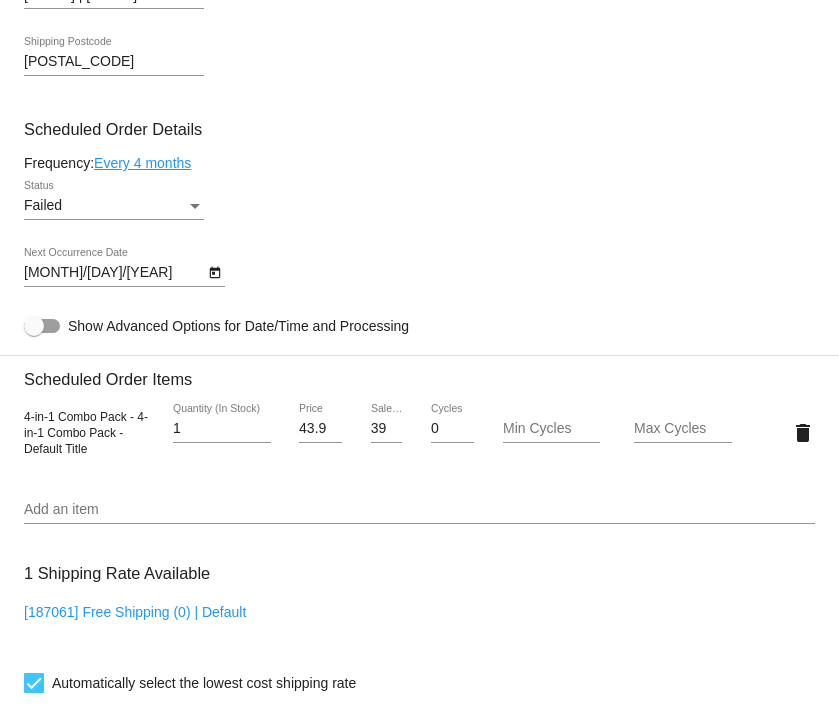 scroll, scrollTop: 1144, scrollLeft: 0, axis: vertical 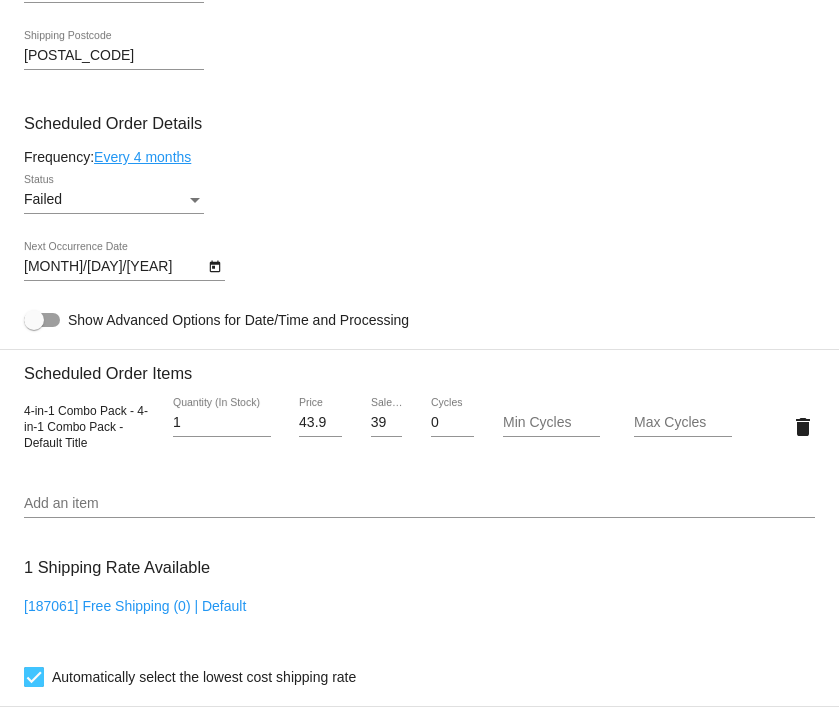 click on "arrow_back
Scheduled Order #1002299
Failed
more_vert
Last Processing Cycle
ID:
1002299ADrAkgHb3Qg -
view last cycle details
Status:
Failed  (2000)
view processing logs
Failure Reason:
The Shopify subscription contract wasn't found for this Scheduled Order. Gateway response: subscription contract not found
Last Occurrence:" at bounding box center (419, 353) 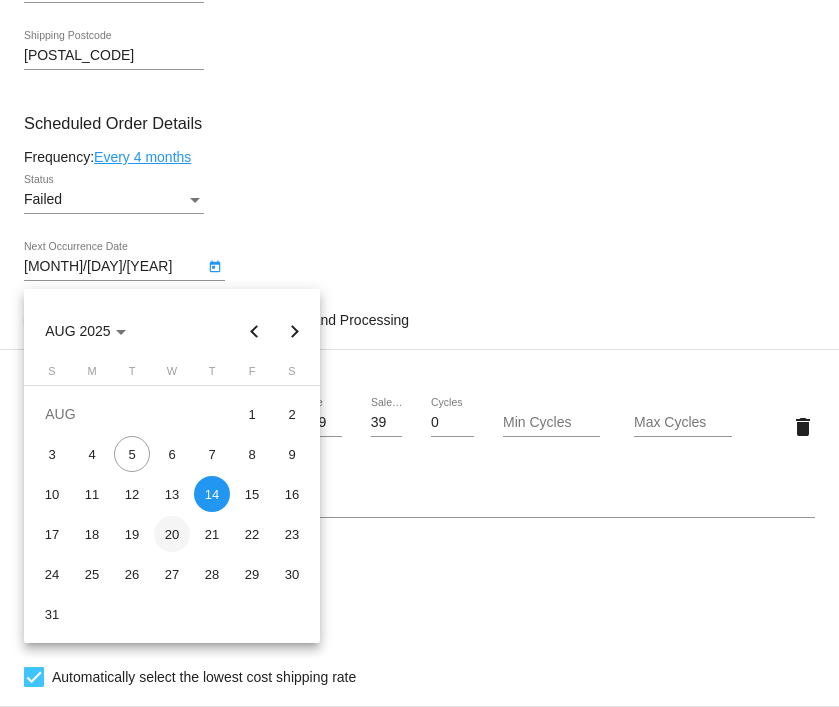 click on "20" at bounding box center (172, 534) 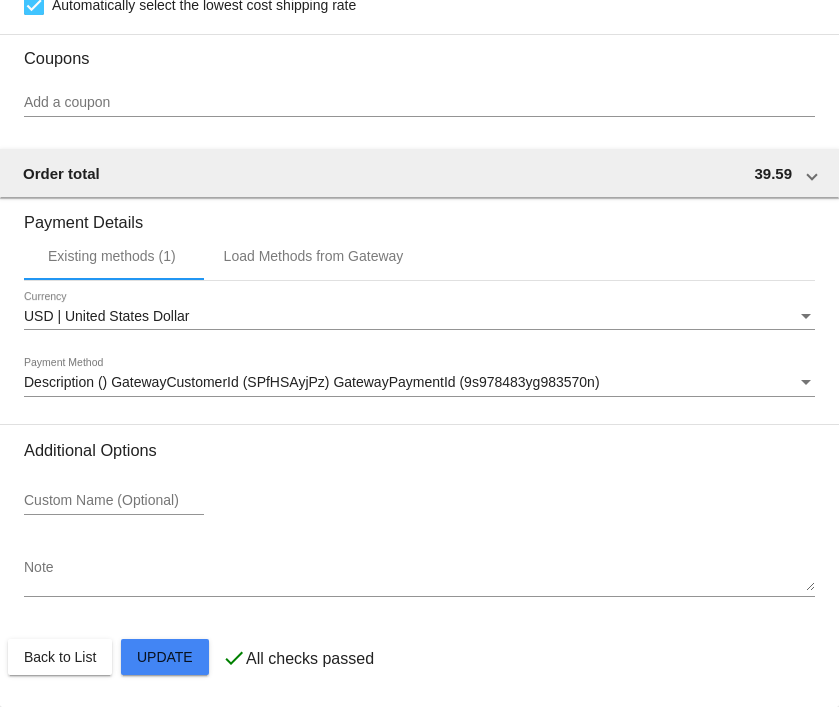 scroll, scrollTop: 1829, scrollLeft: 0, axis: vertical 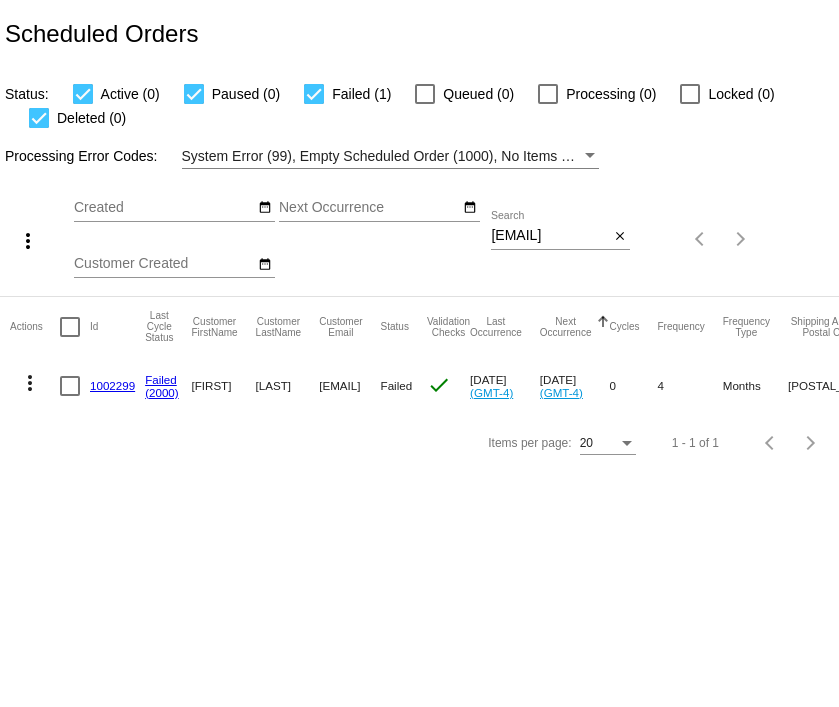 click on "[EMAIL]" at bounding box center (550, 236) 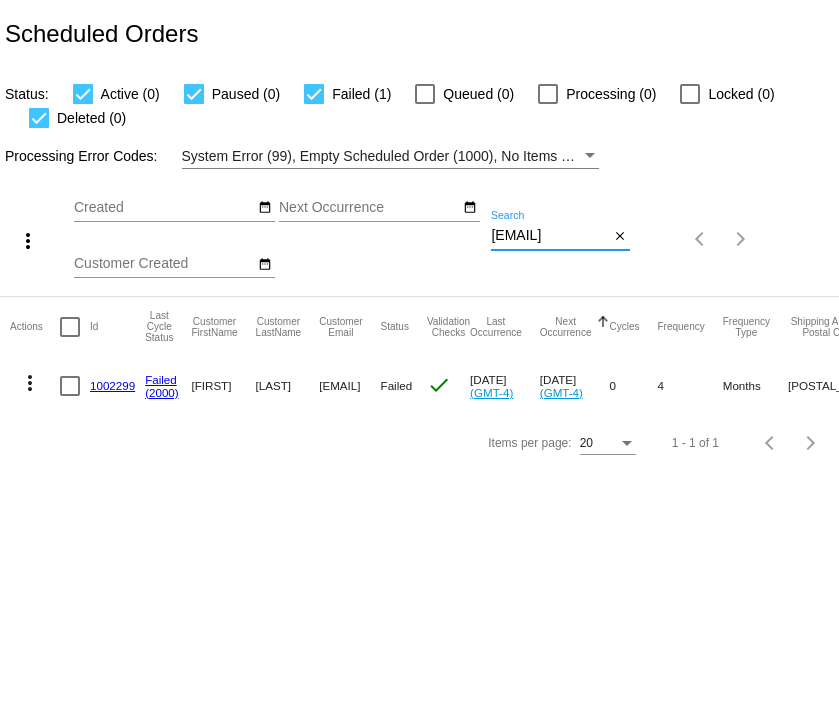 click on "[EMAIL]" at bounding box center (550, 236) 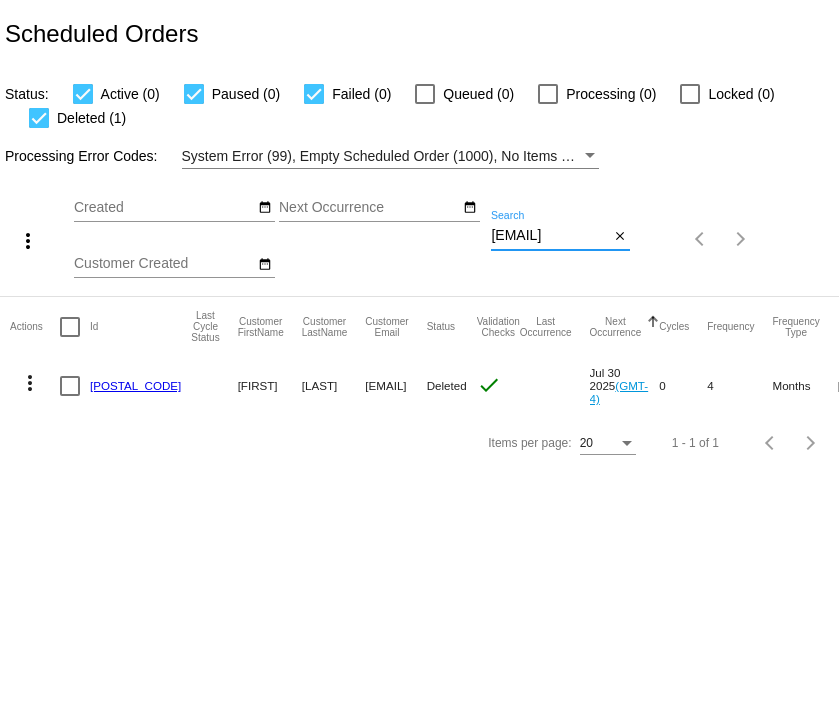 scroll, scrollTop: 0, scrollLeft: 0, axis: both 